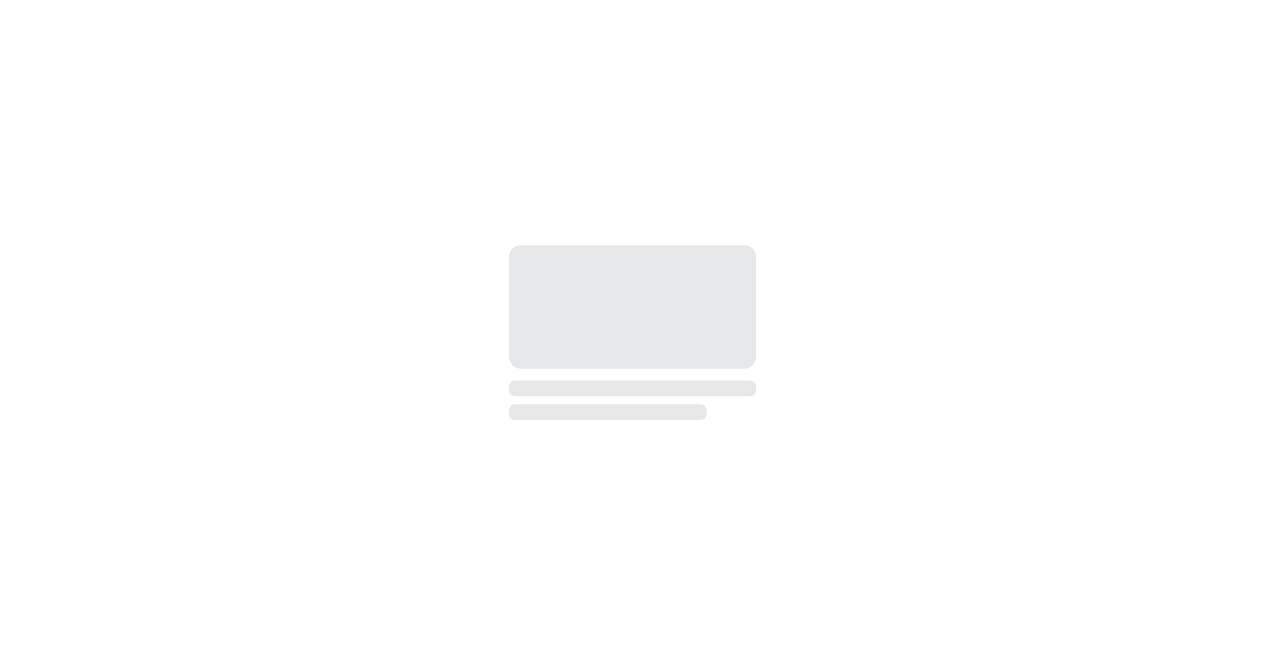scroll, scrollTop: 0, scrollLeft: 0, axis: both 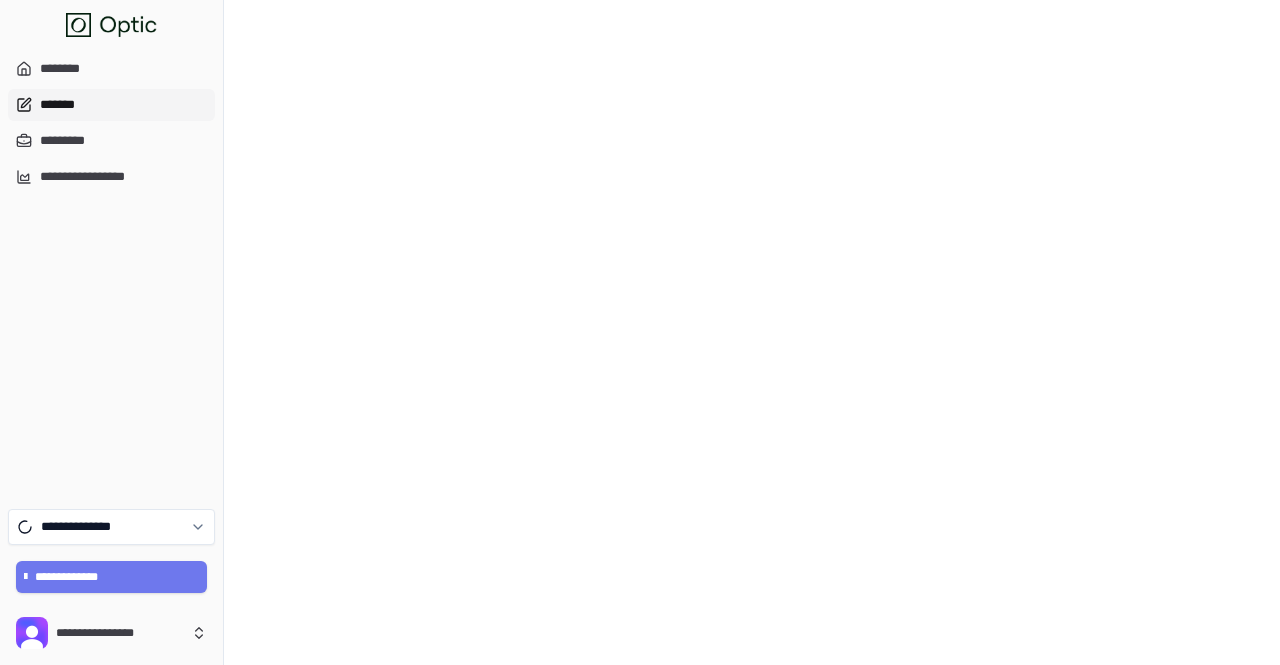 click on "*******" at bounding box center [111, 105] 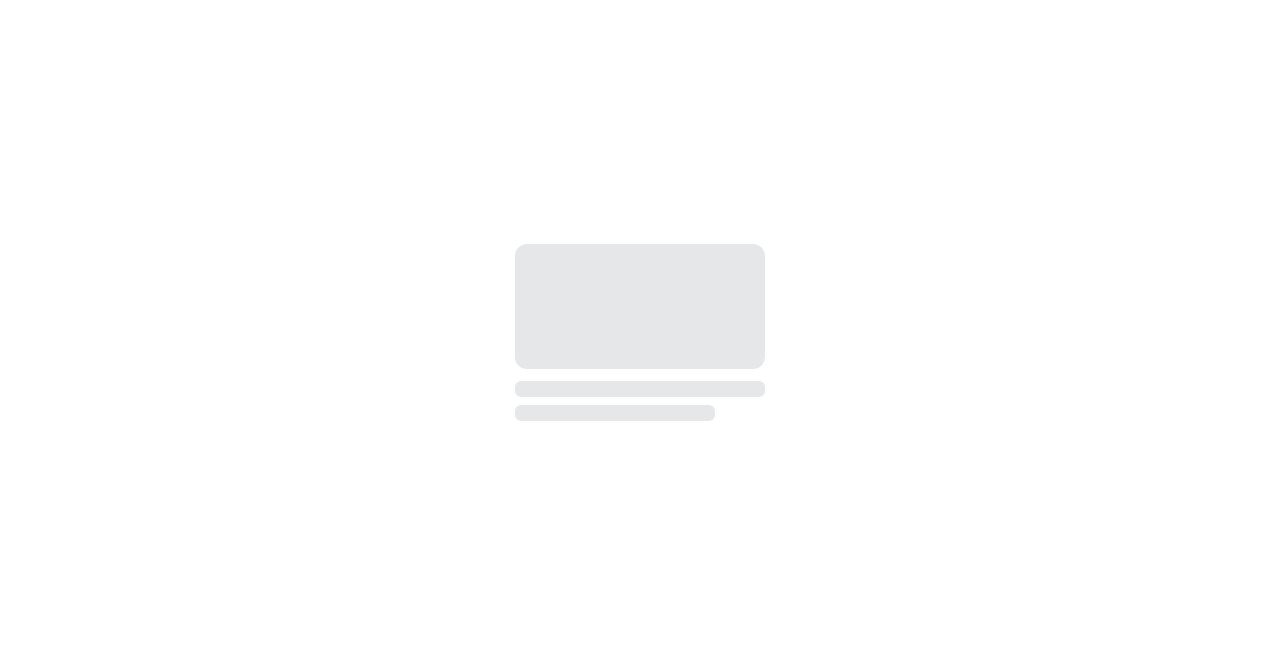 scroll, scrollTop: 0, scrollLeft: 0, axis: both 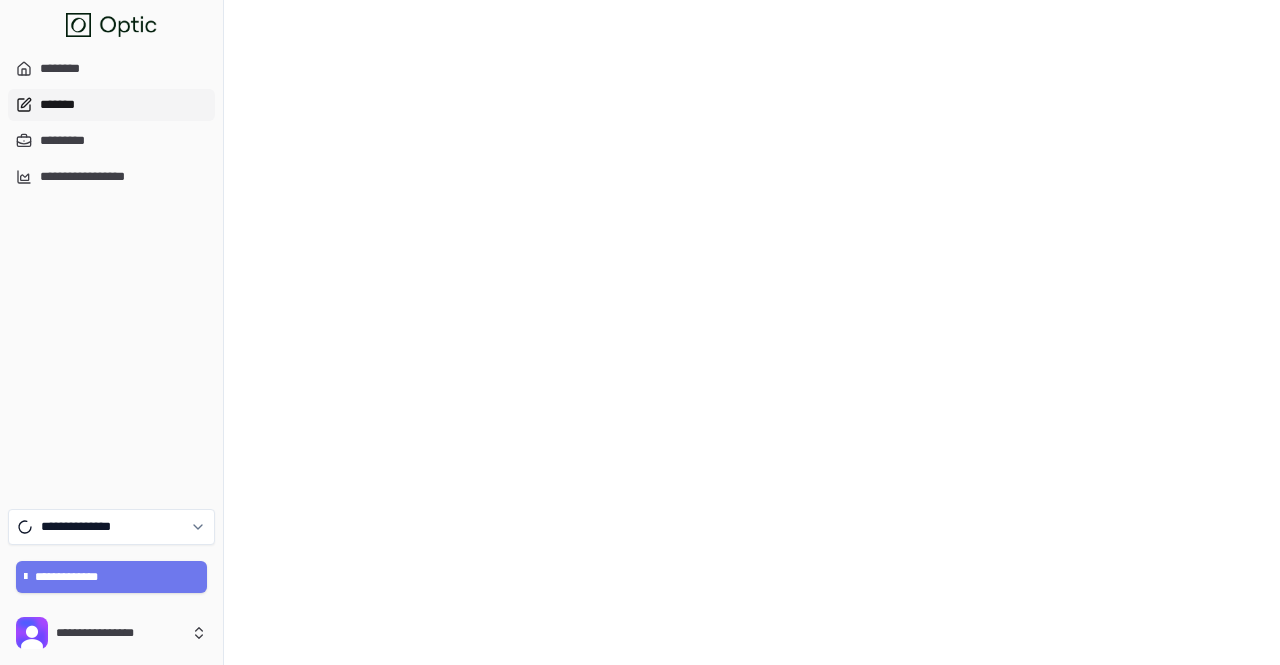 click on "*******" at bounding box center (111, 105) 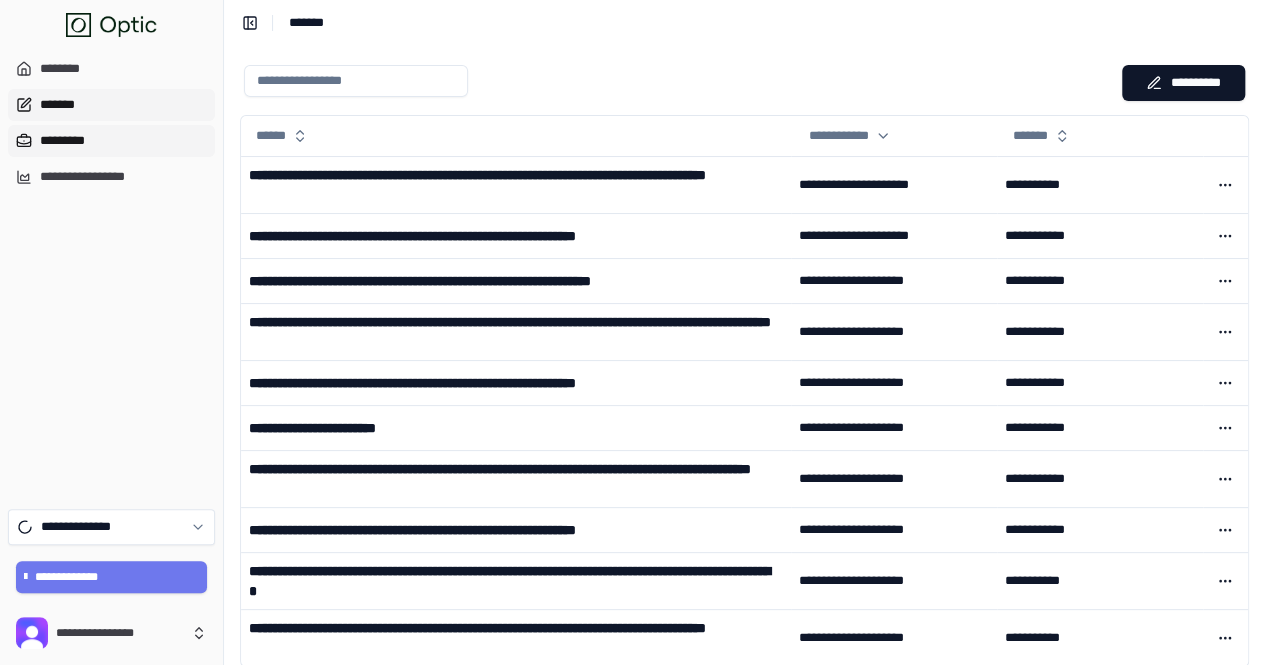 click on "*********" at bounding box center [111, 141] 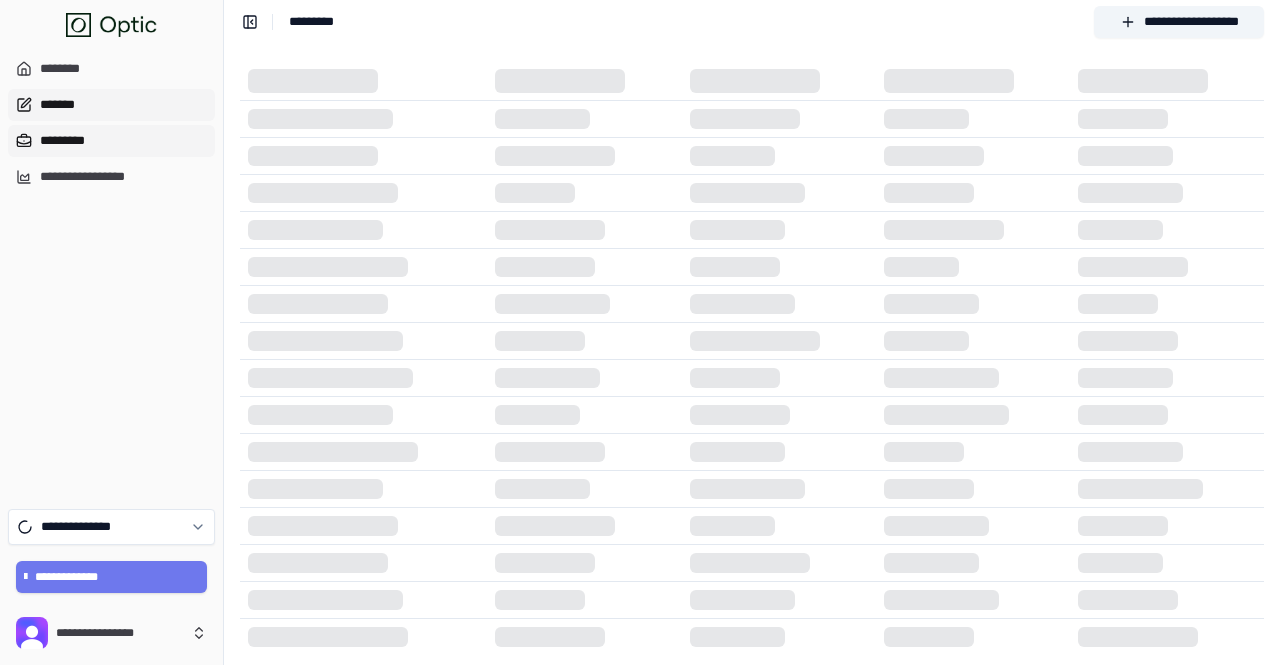 click on "*******" at bounding box center [111, 105] 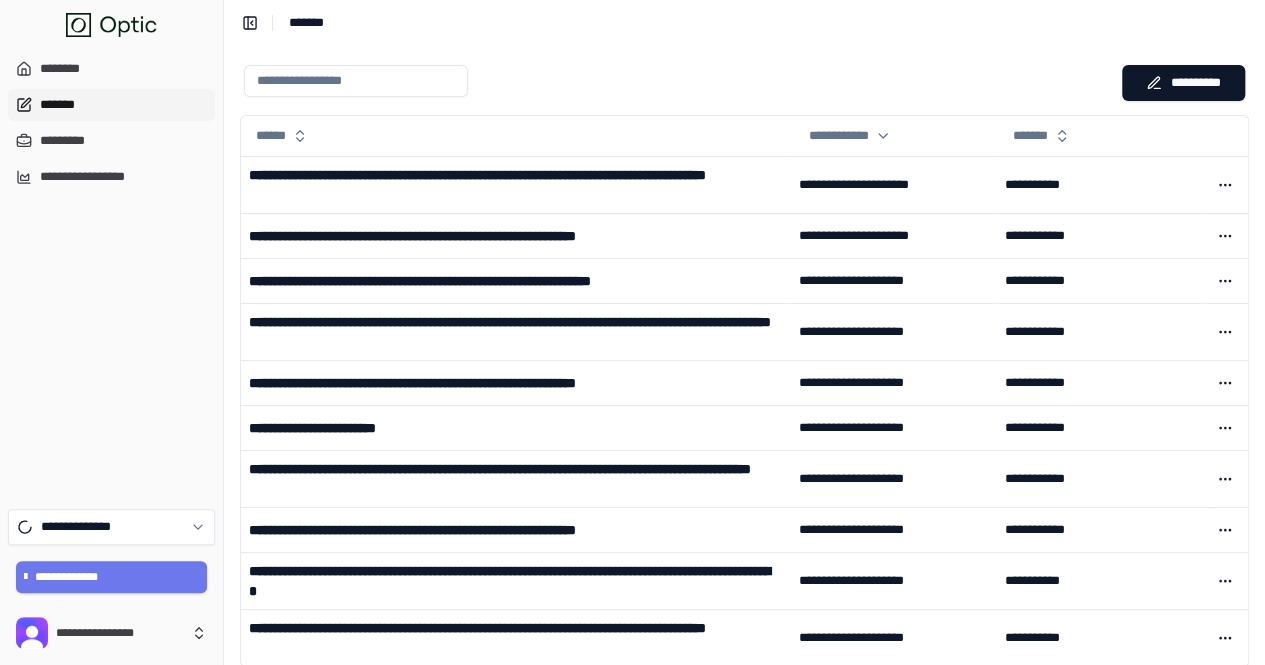 click on "**********" at bounding box center [111, 123] 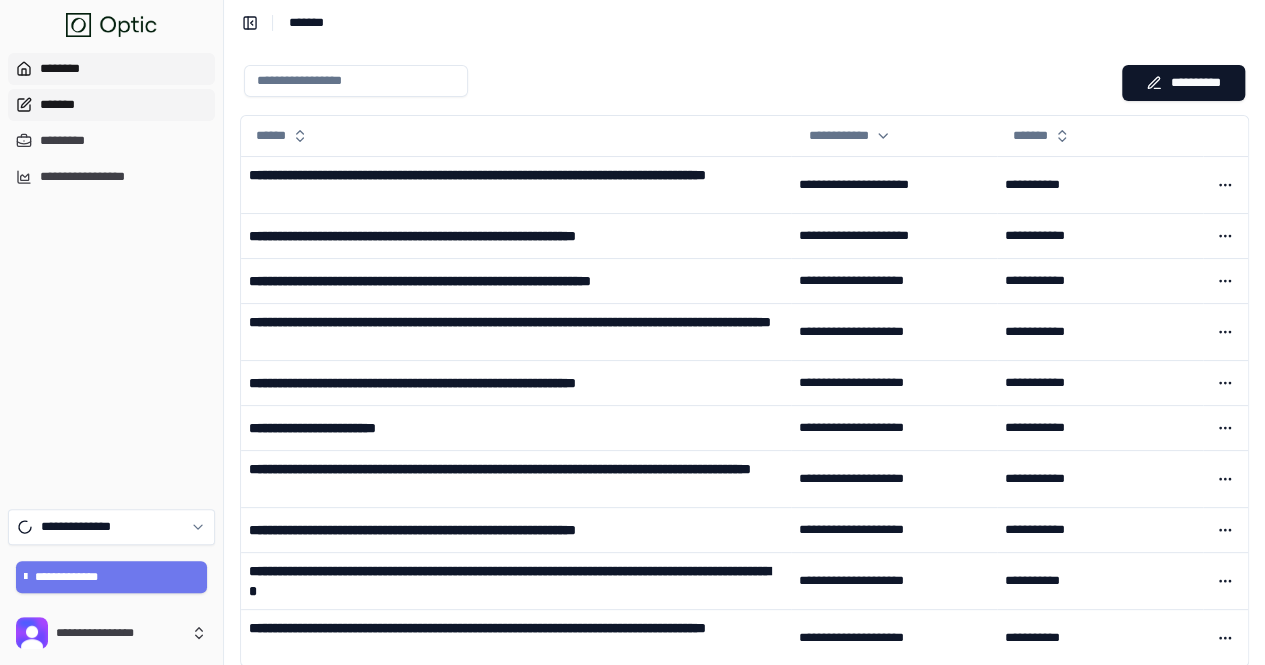 click on "********" at bounding box center (111, 69) 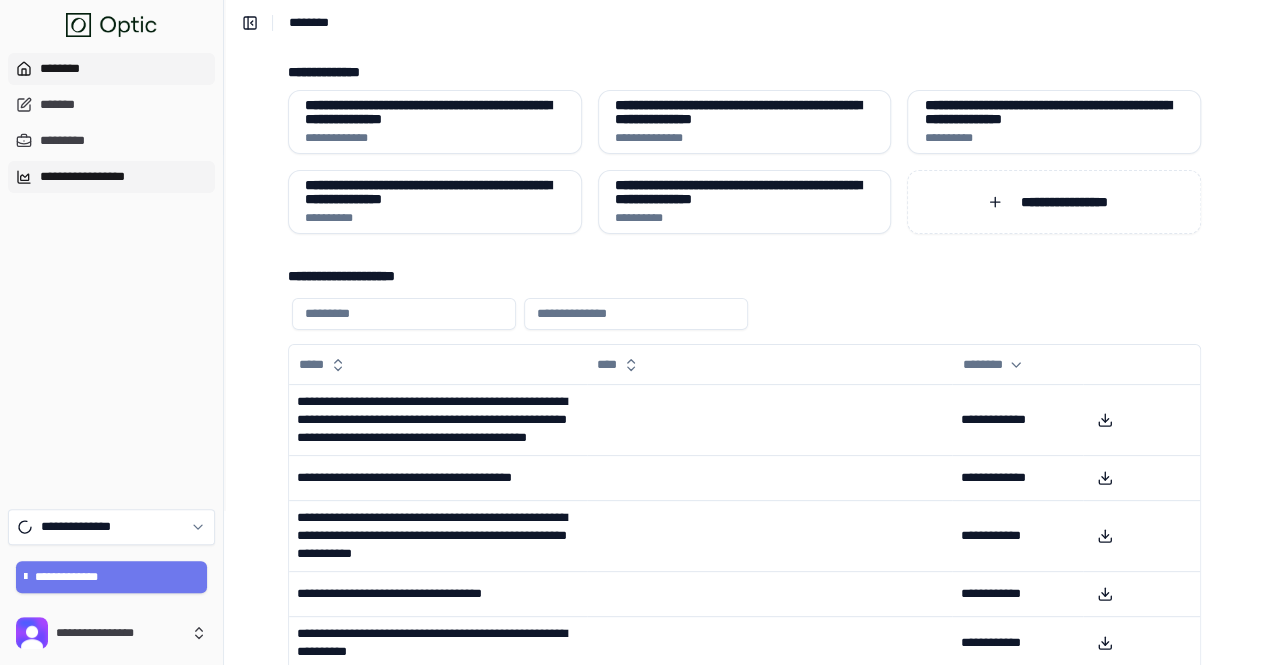 click on "**********" at bounding box center (111, 177) 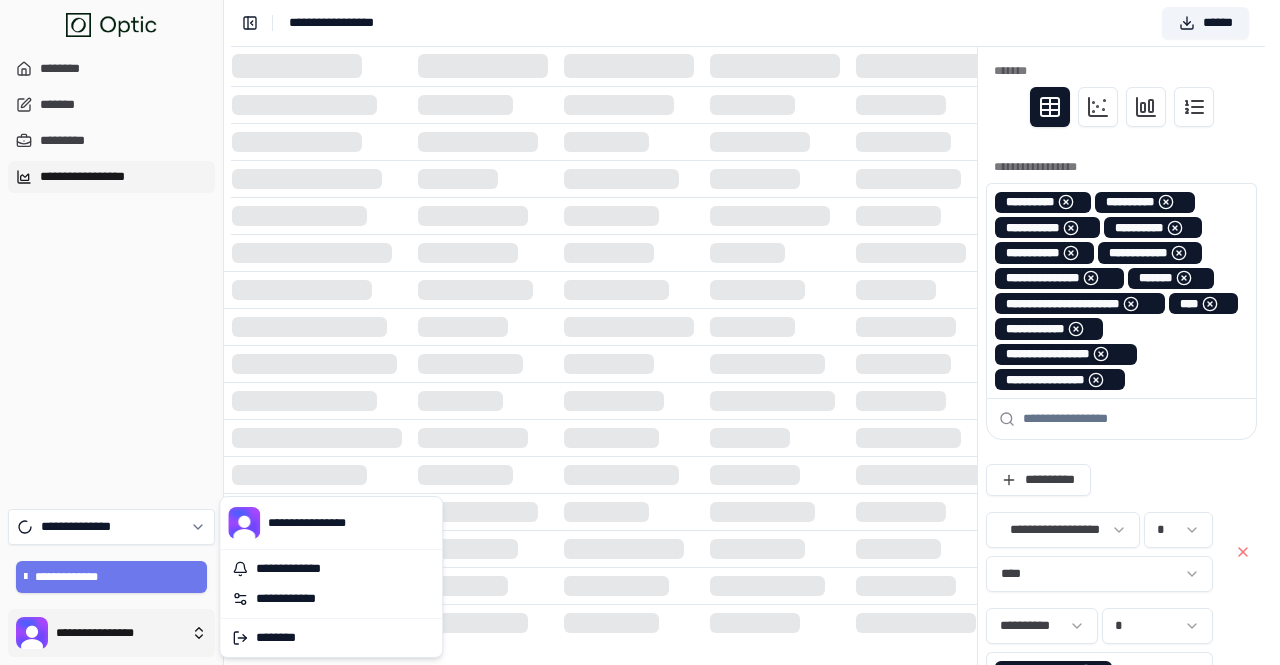 click on "**********" at bounding box center (640, 480) 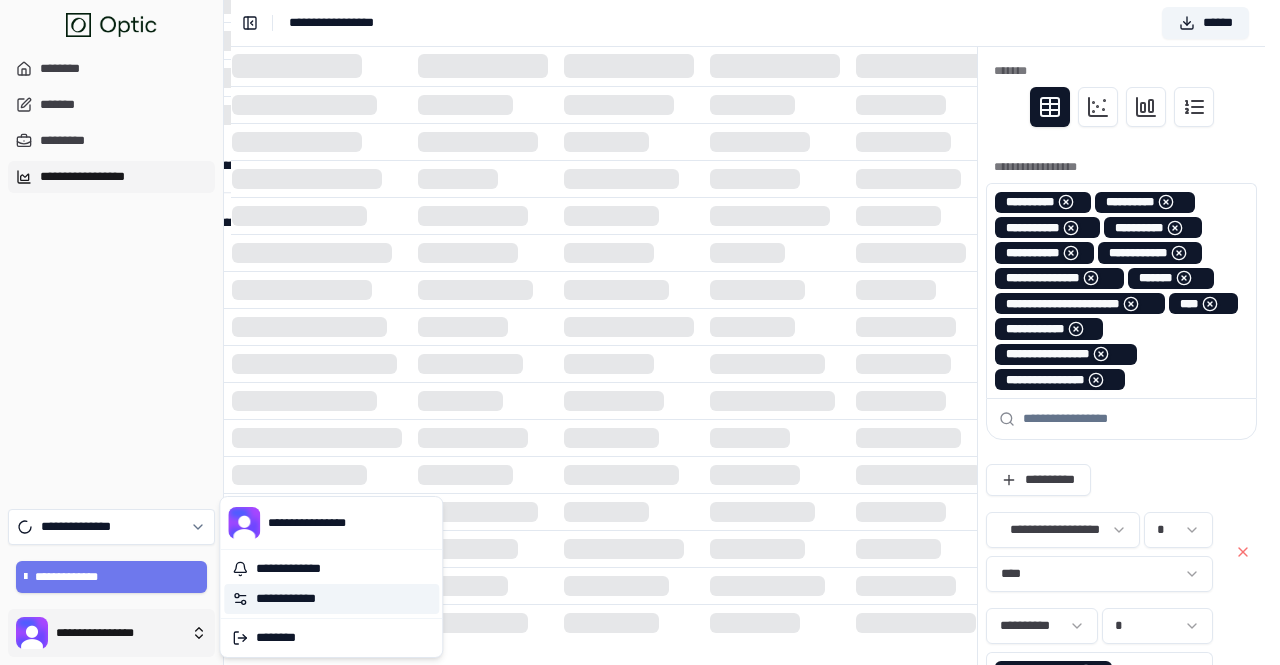 click on "**********" at bounding box center [331, 599] 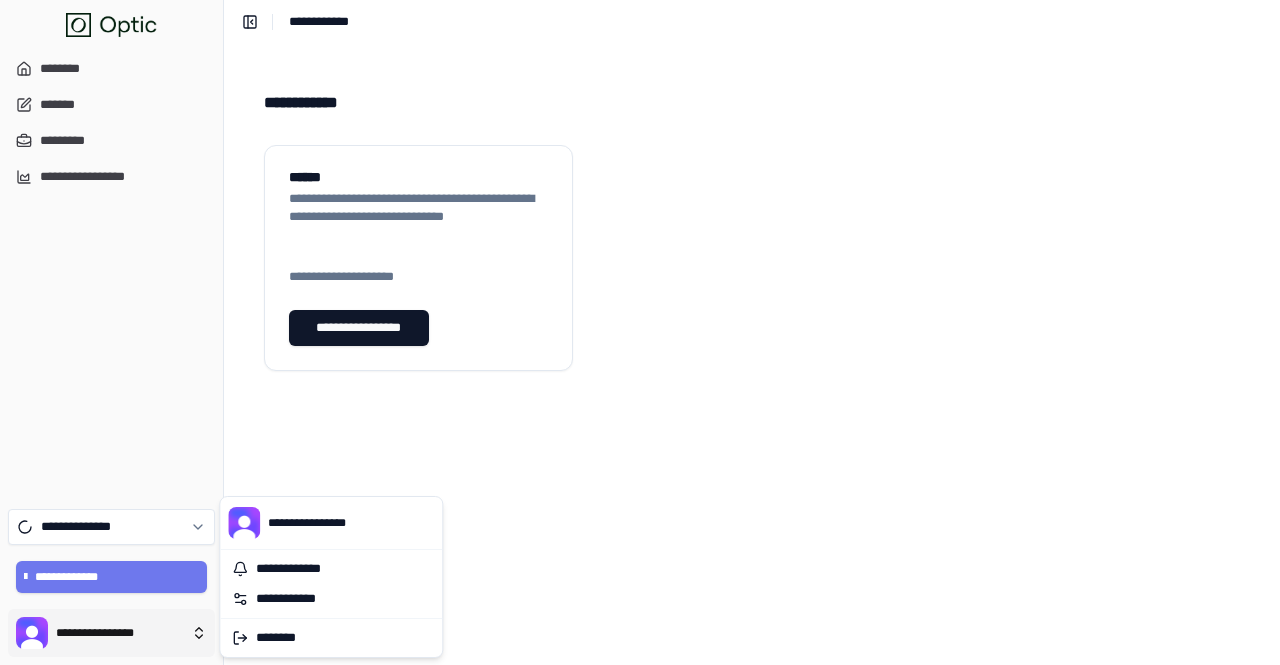 click on "**********" at bounding box center [640, 332] 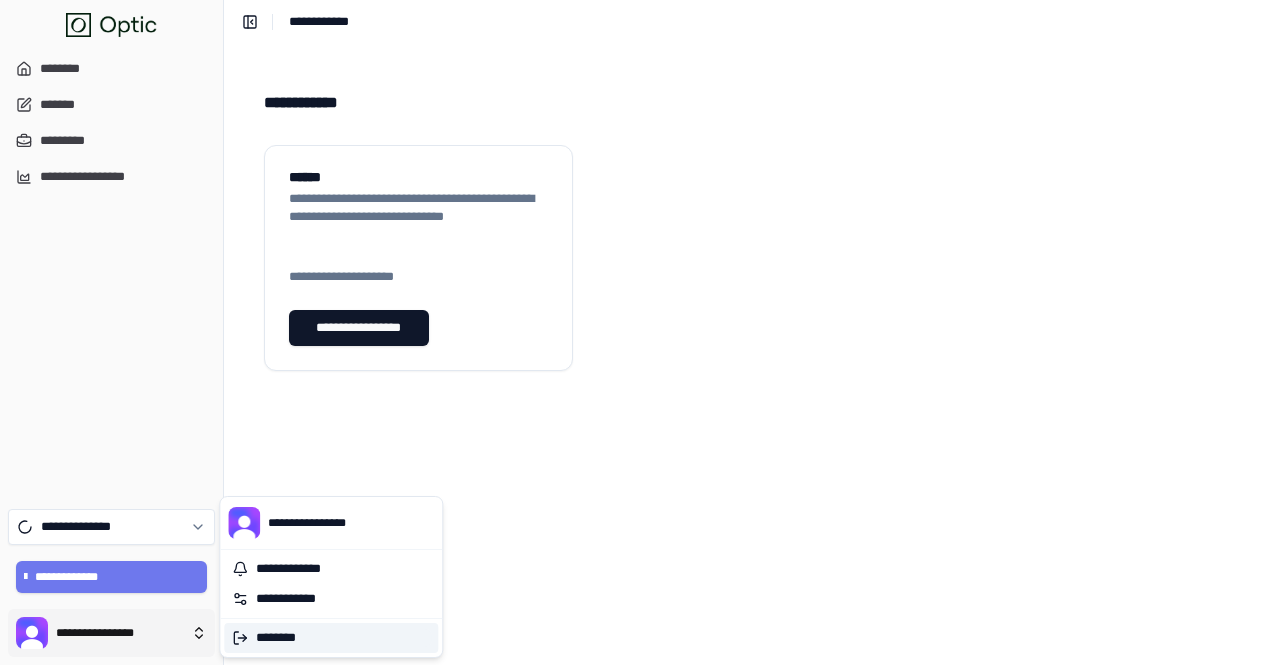 click on "********" at bounding box center [331, 638] 